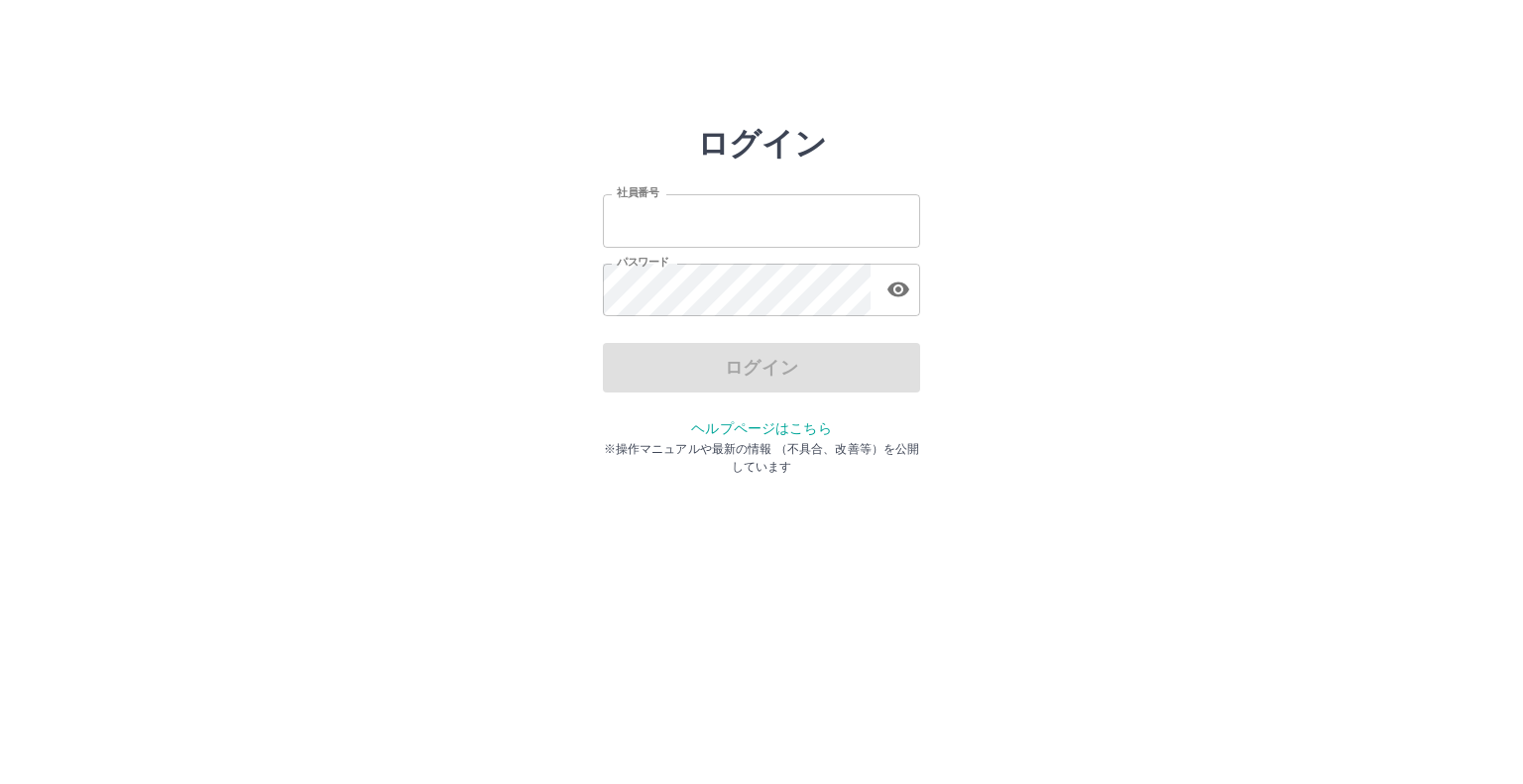 scroll, scrollTop: 0, scrollLeft: 0, axis: both 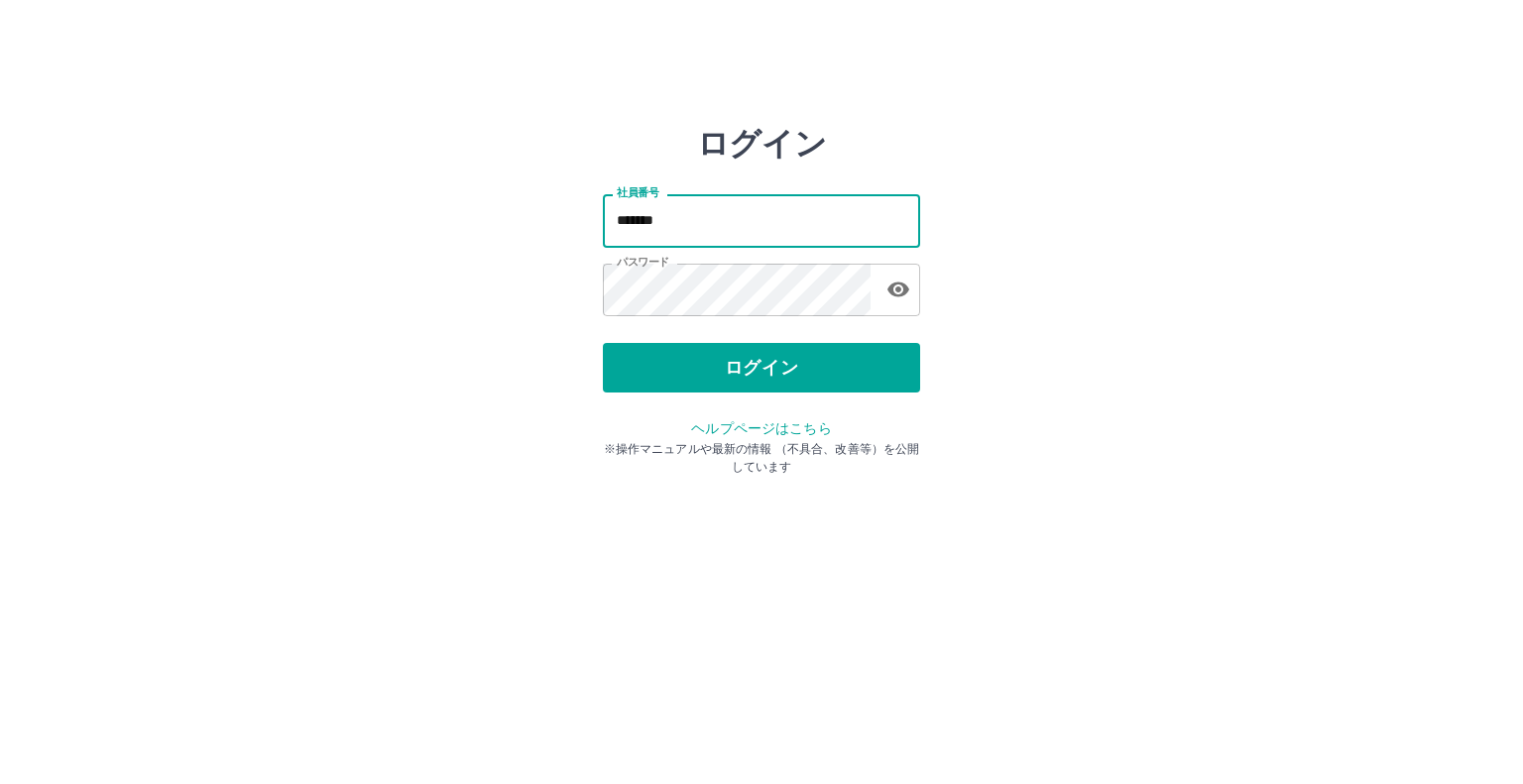 click on "*******" at bounding box center [762, 220] 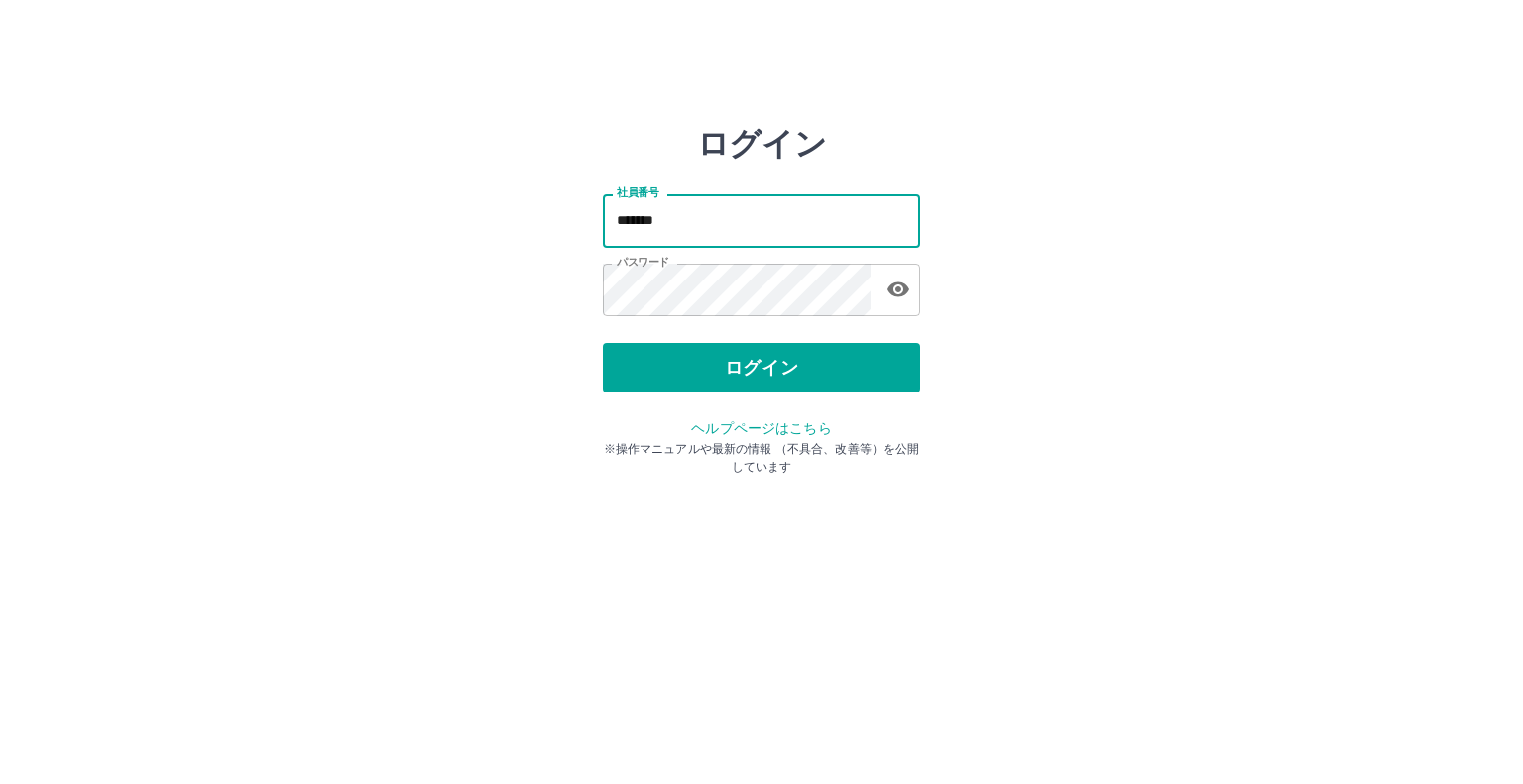 type on "*******" 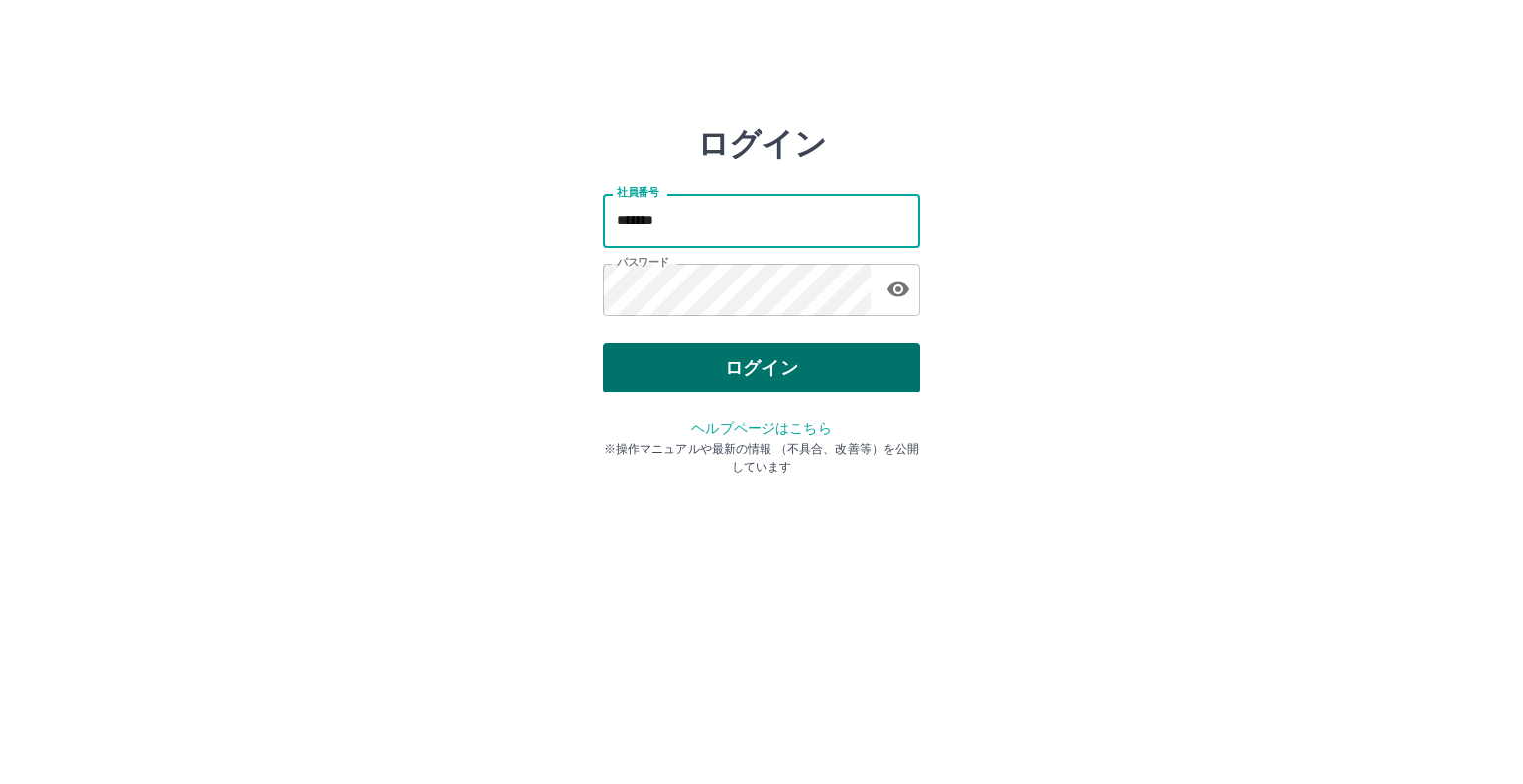 click on "ログイン" at bounding box center (762, 368) 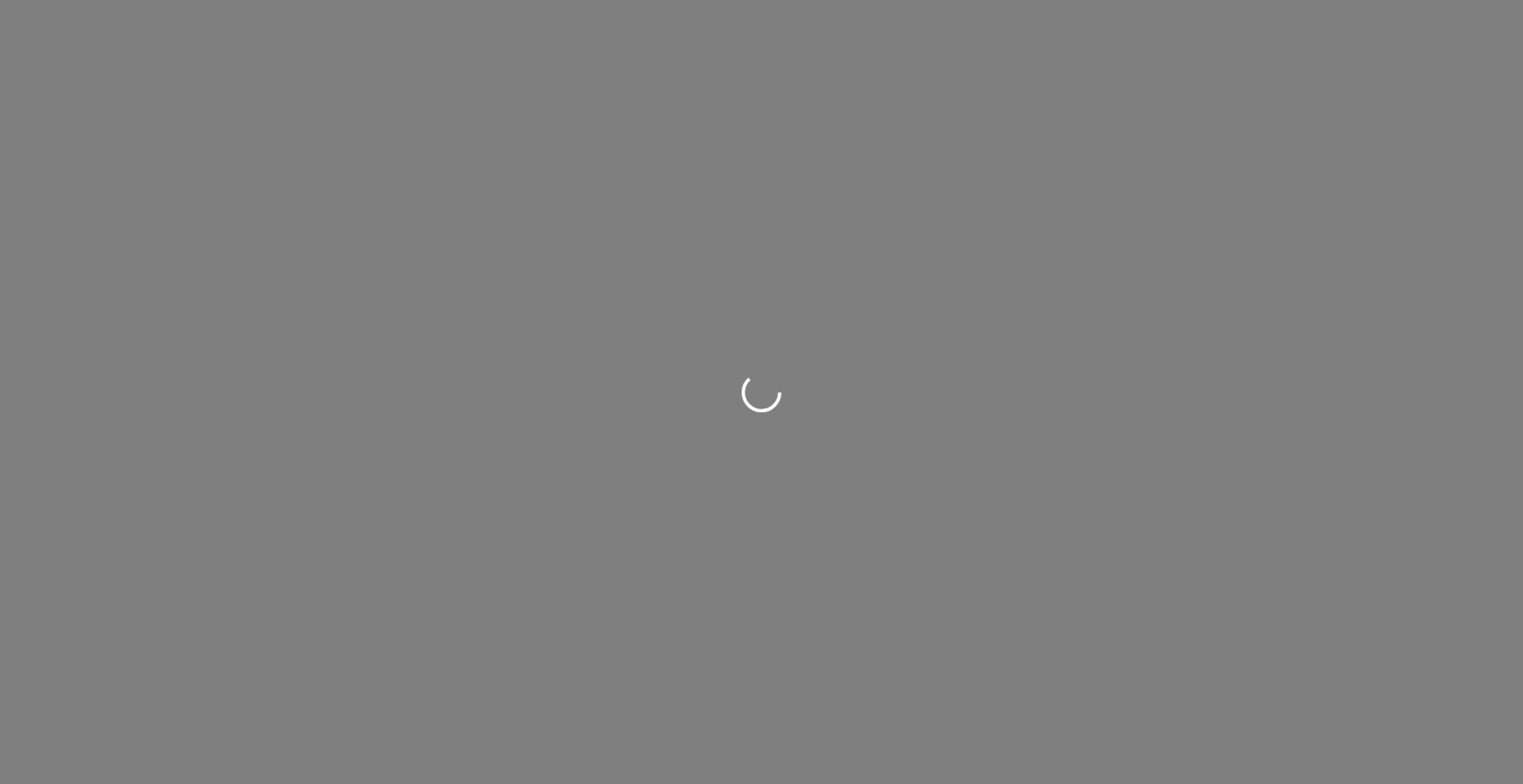 scroll, scrollTop: 0, scrollLeft: 0, axis: both 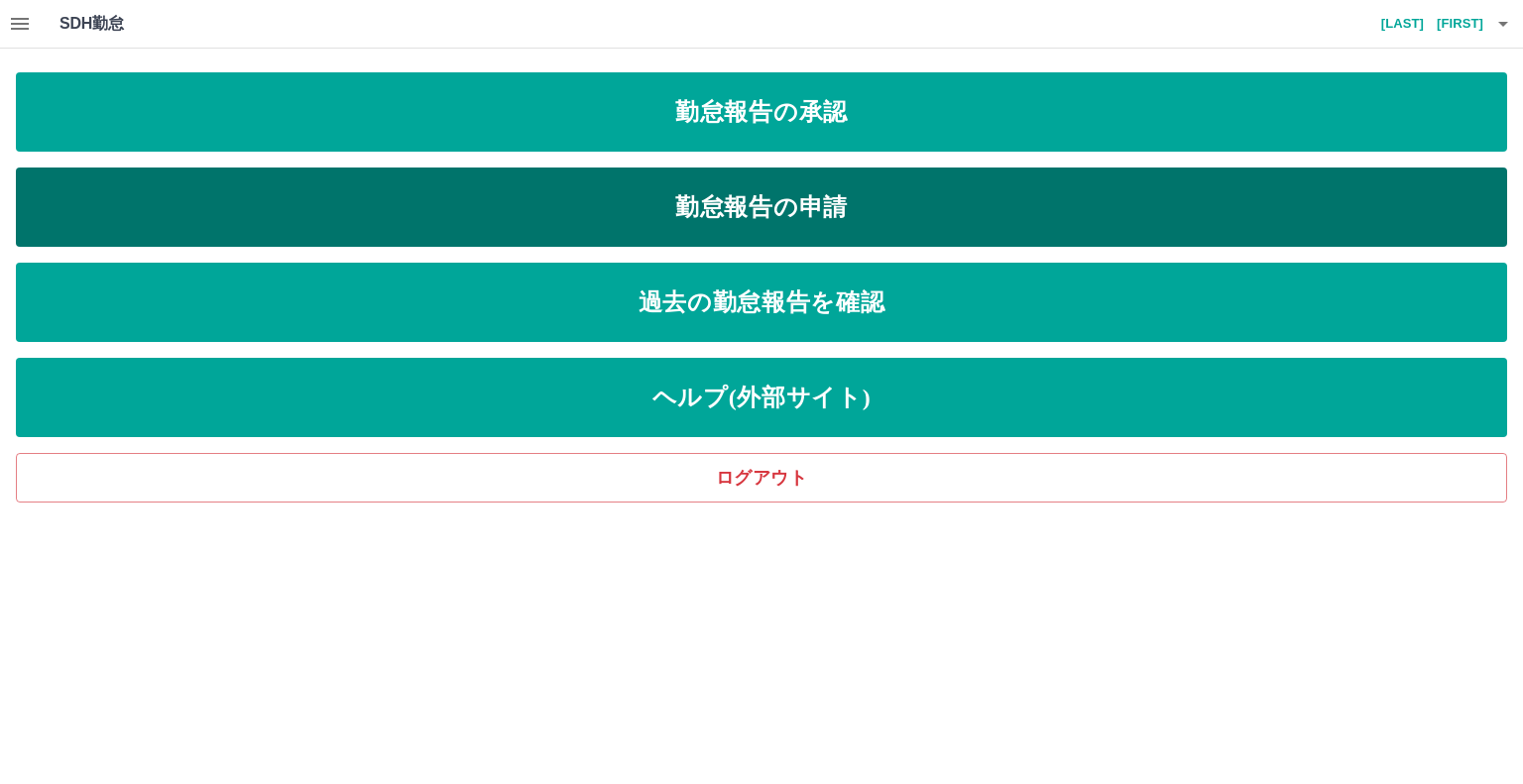 click on "勤怠報告の申請" at bounding box center [762, 207] 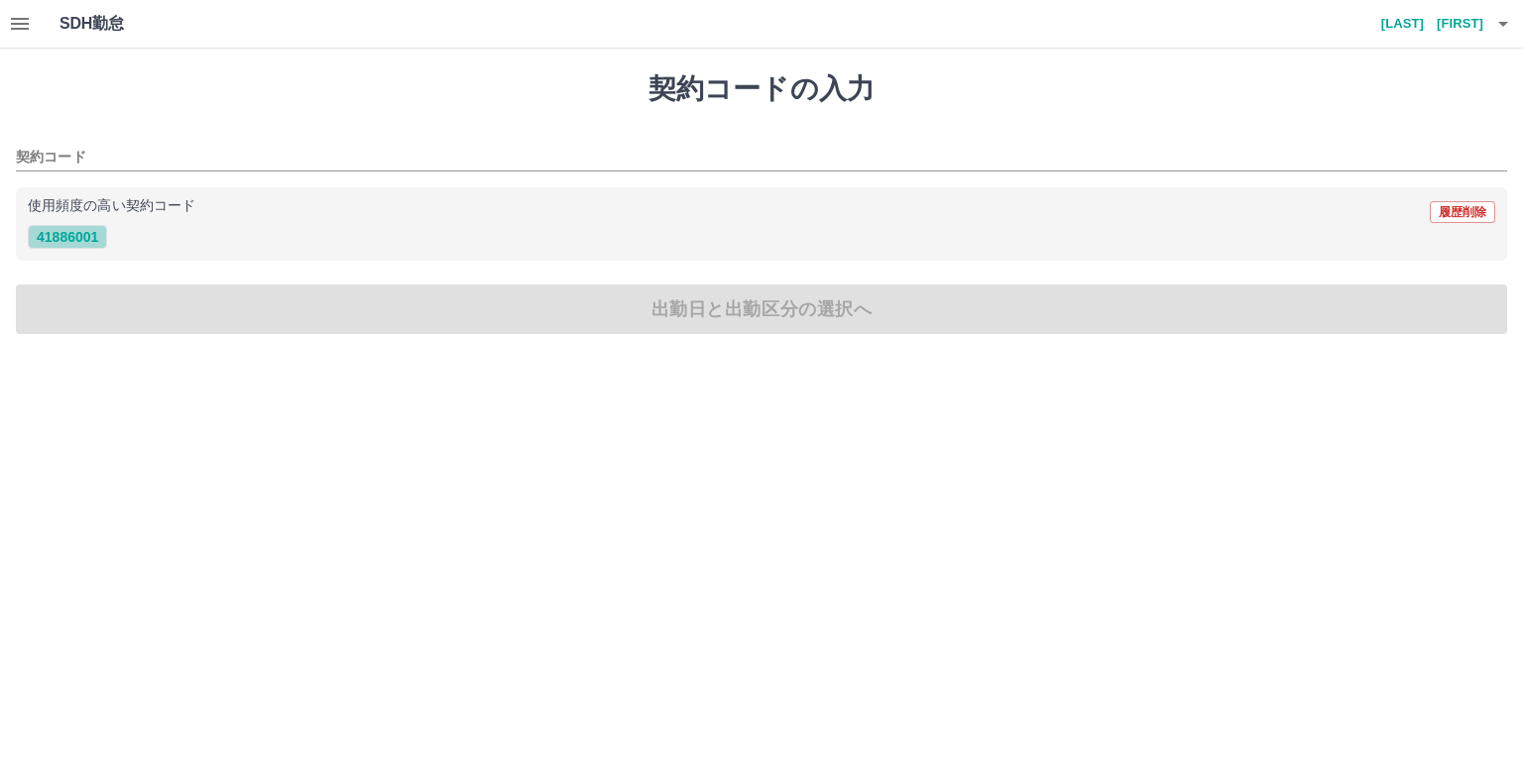 click on "41886001" at bounding box center [67, 237] 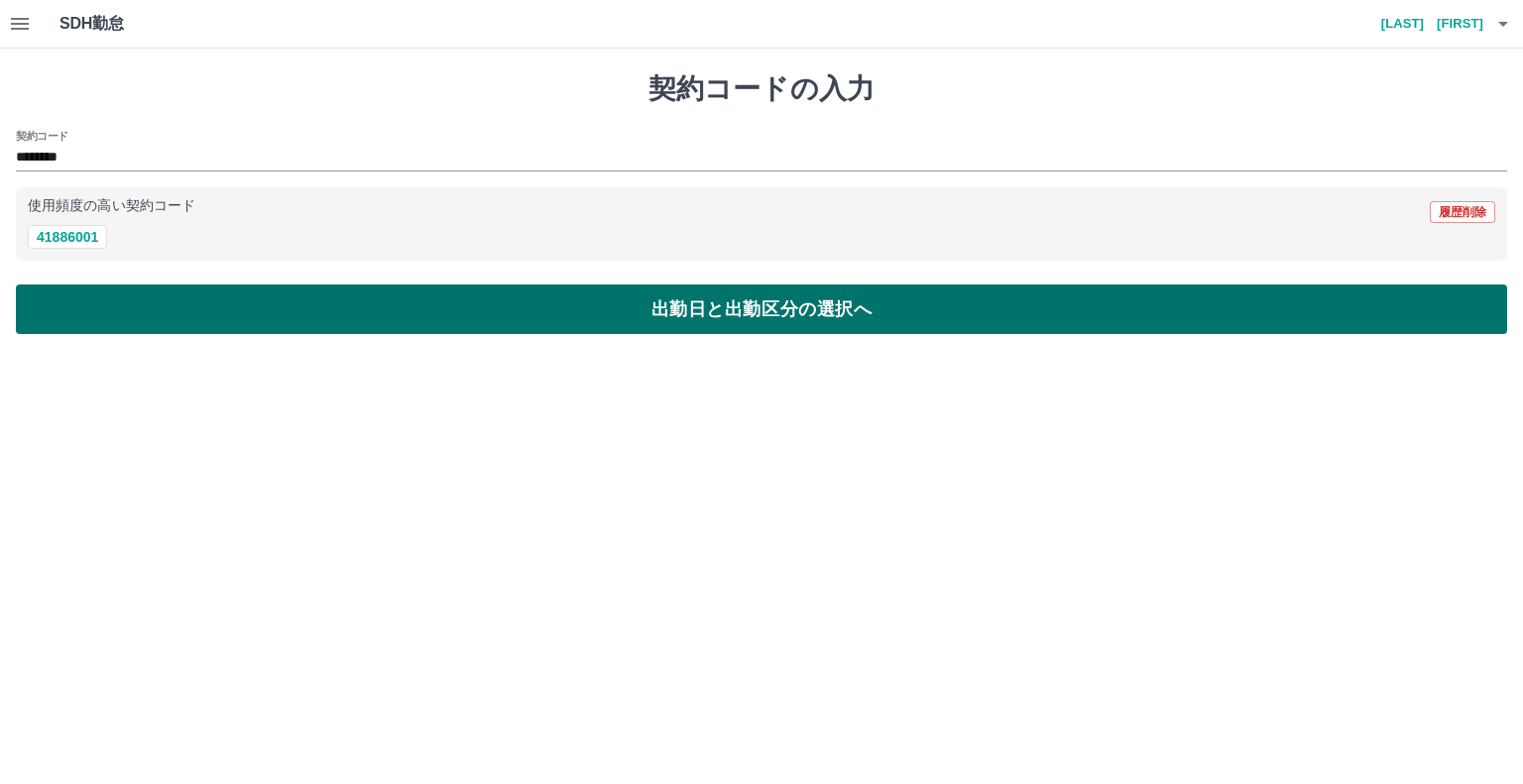 click on "出勤日と出勤区分の選択へ" at bounding box center (762, 309) 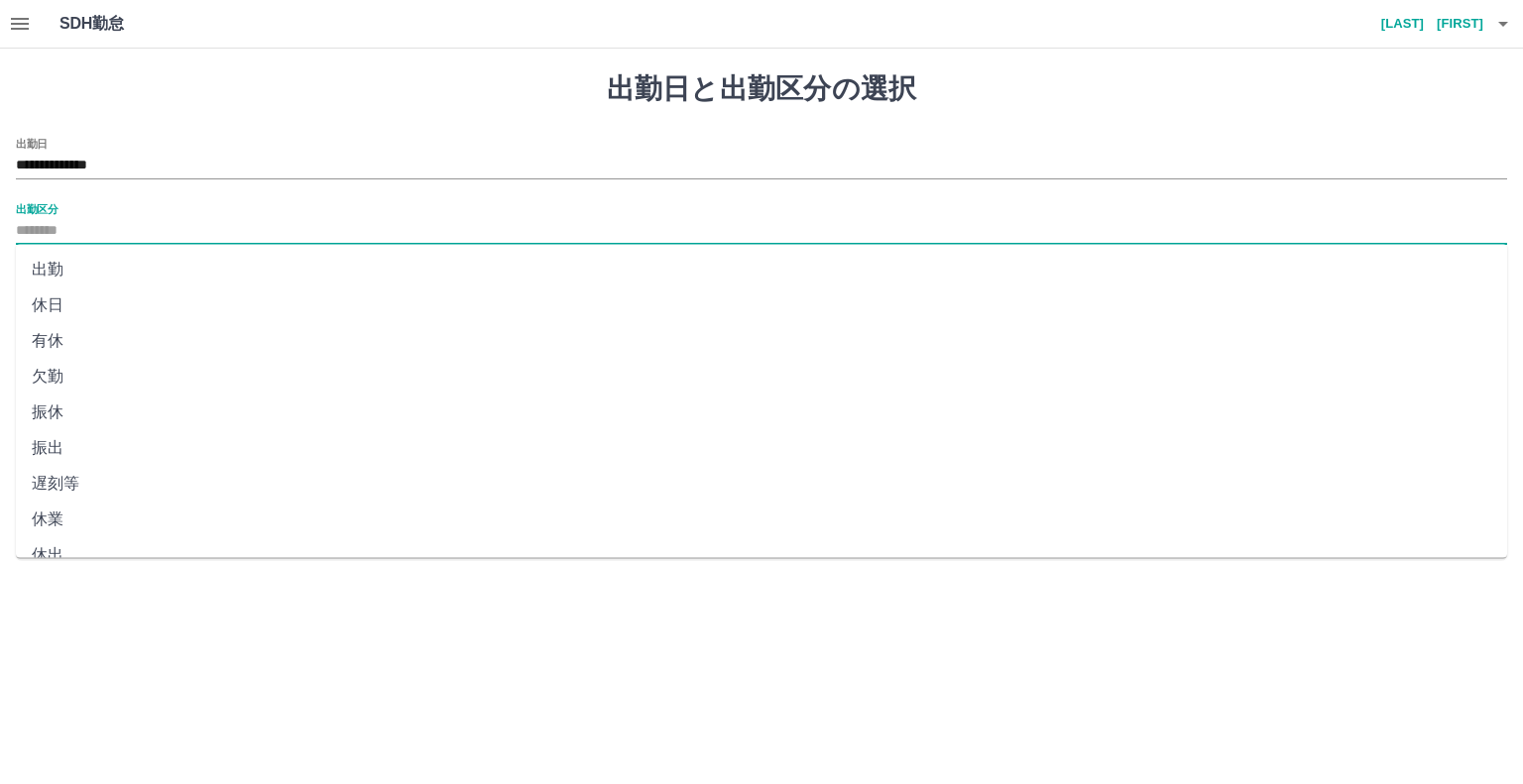 click on "出勤区分" at bounding box center [762, 231] 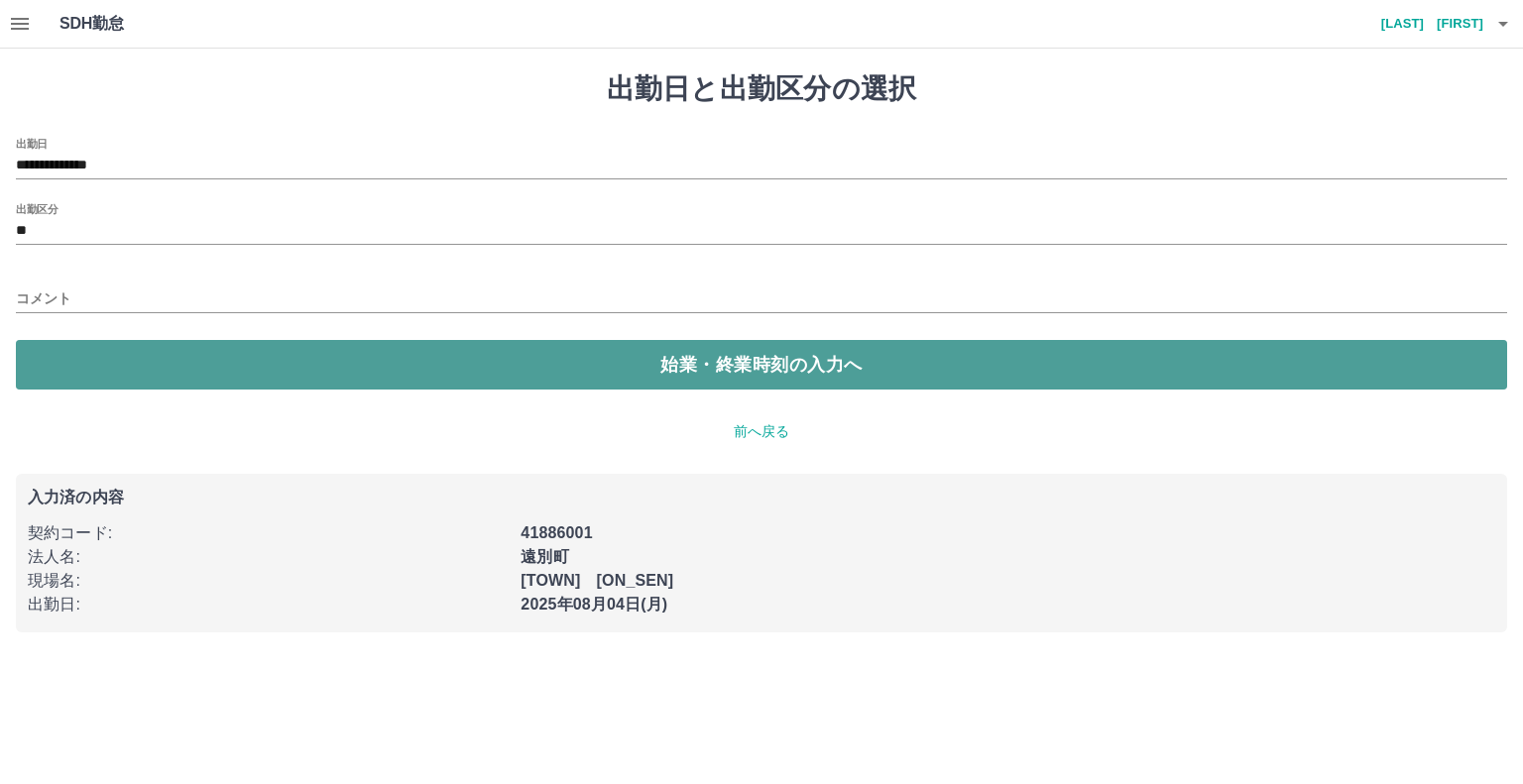 click on "始業・終業時刻の入力へ" at bounding box center (762, 365) 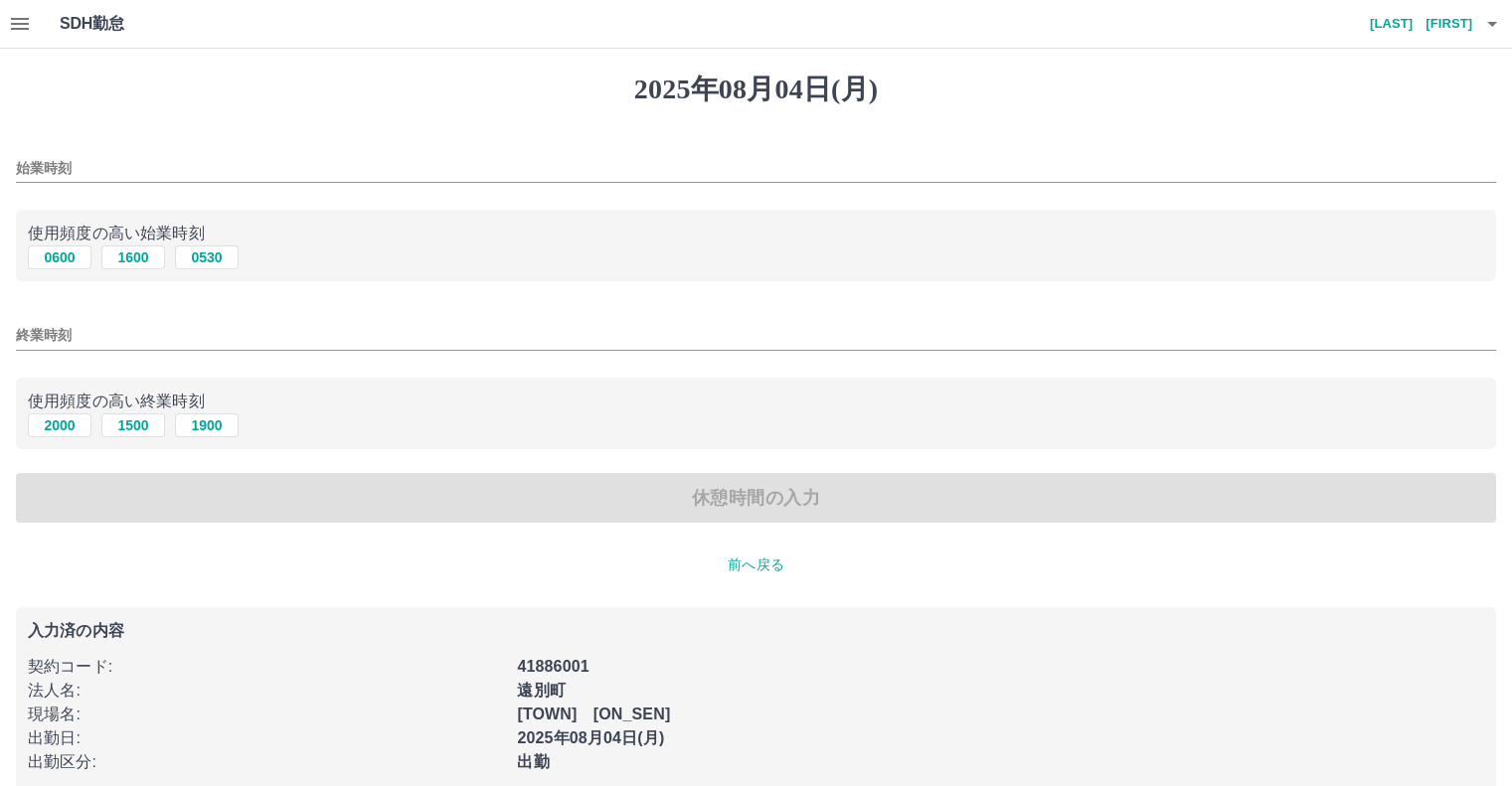 click on "始業時刻" at bounding box center (756, 162) 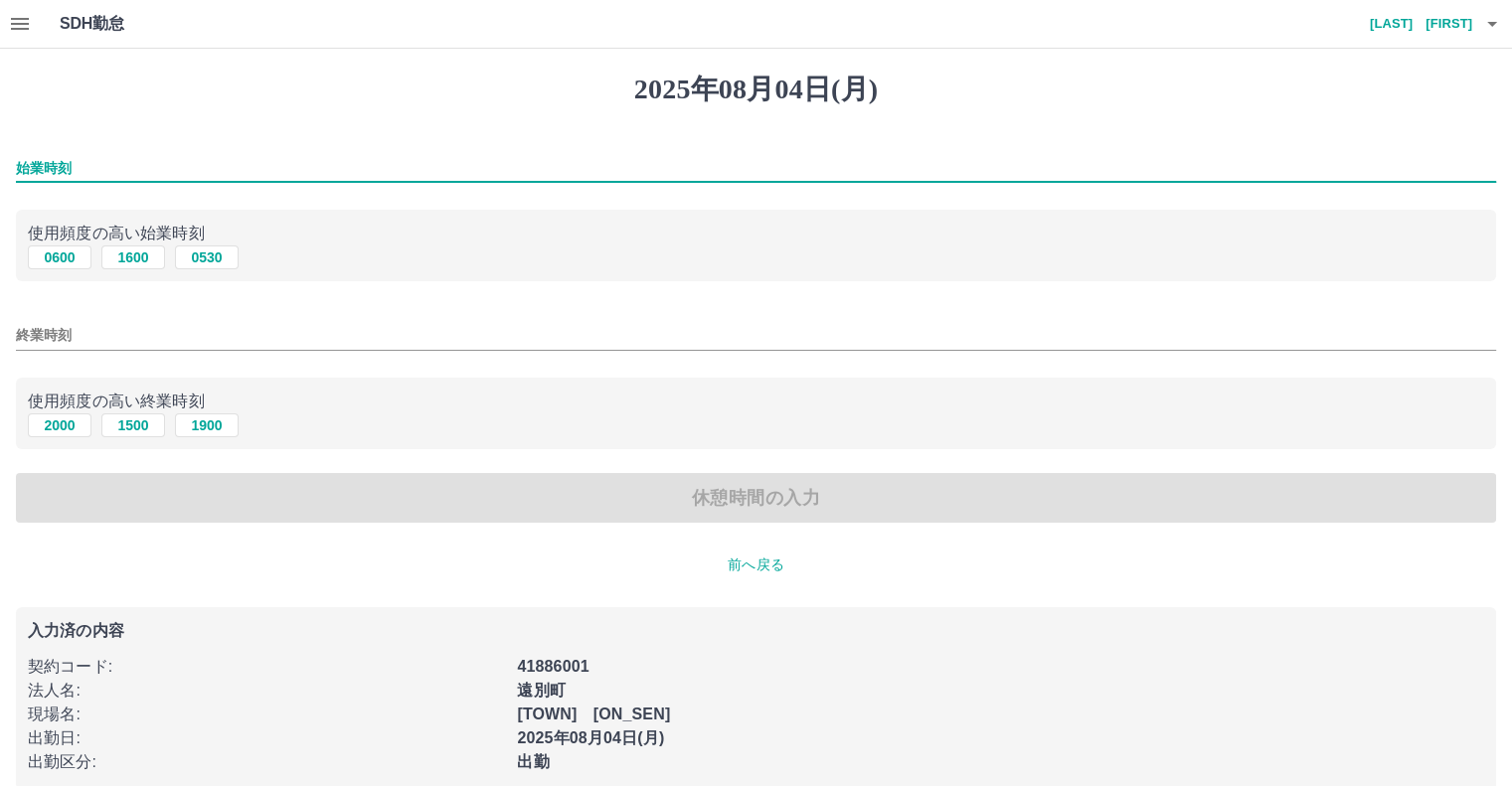 click on "始業時刻" at bounding box center (756, 168) 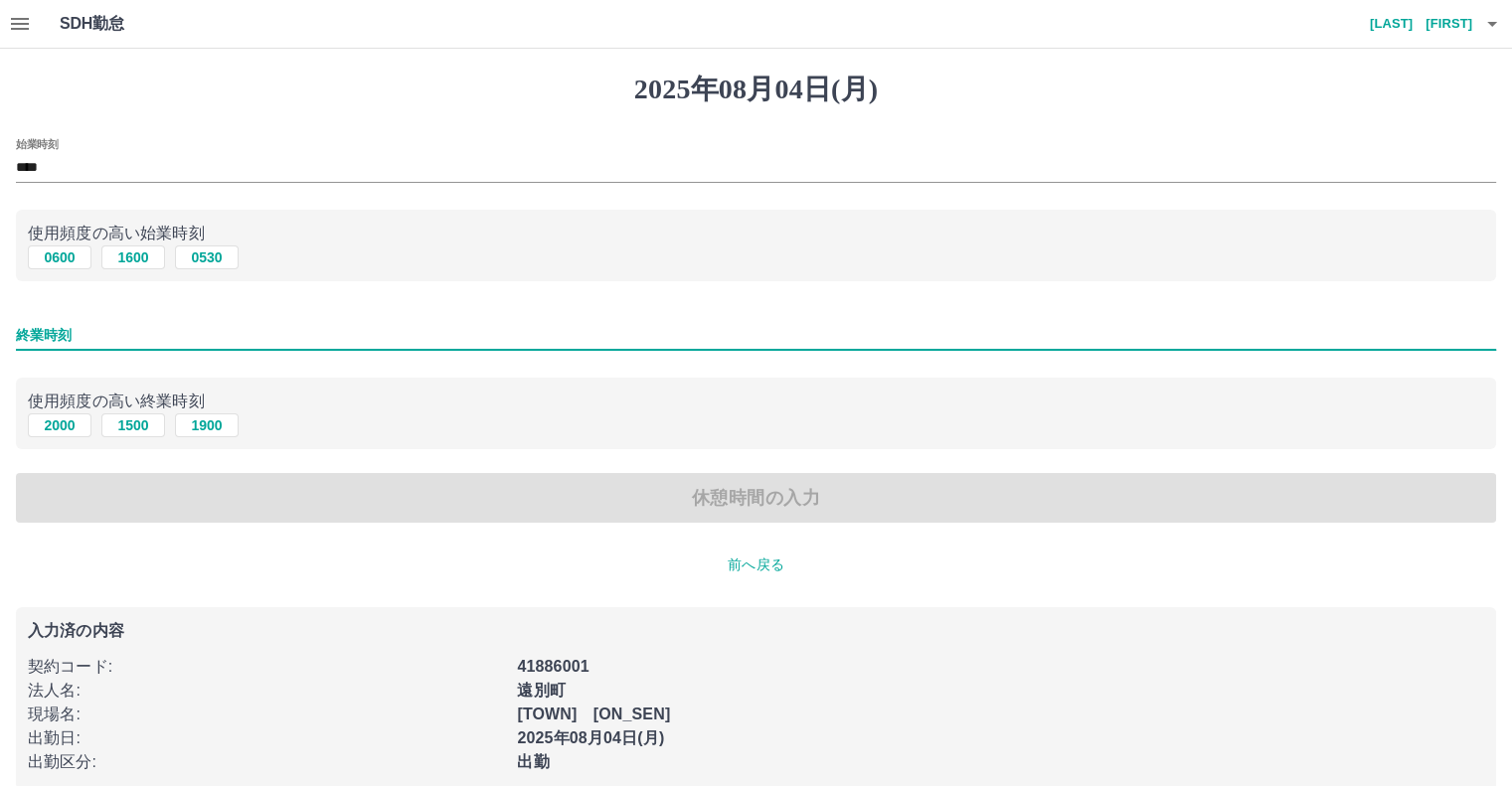 click on "終業時刻" at bounding box center [756, 335] 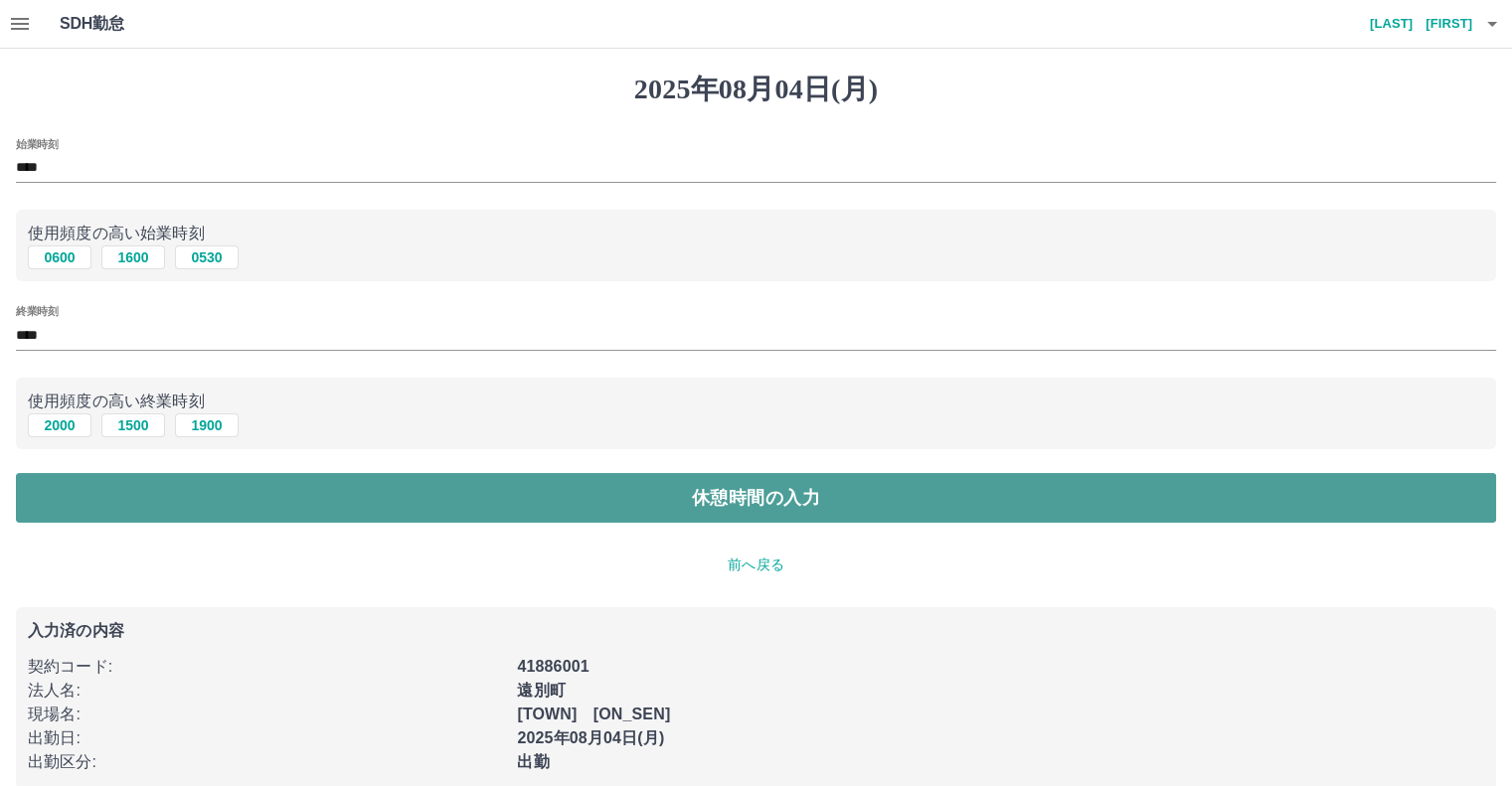 click on "休憩時間の入力" at bounding box center (756, 498) 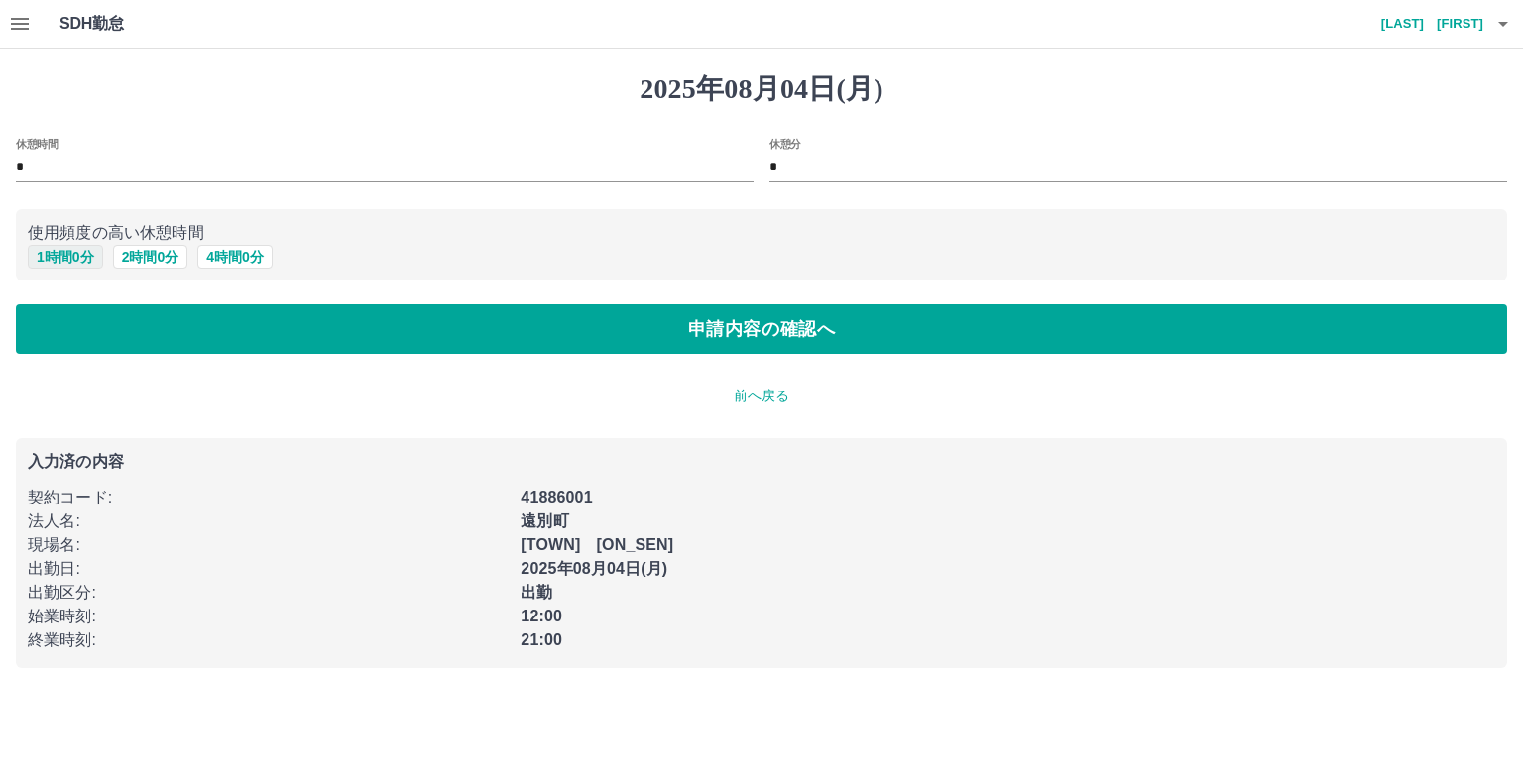 click on "1 時間 0 分" at bounding box center (65, 257) 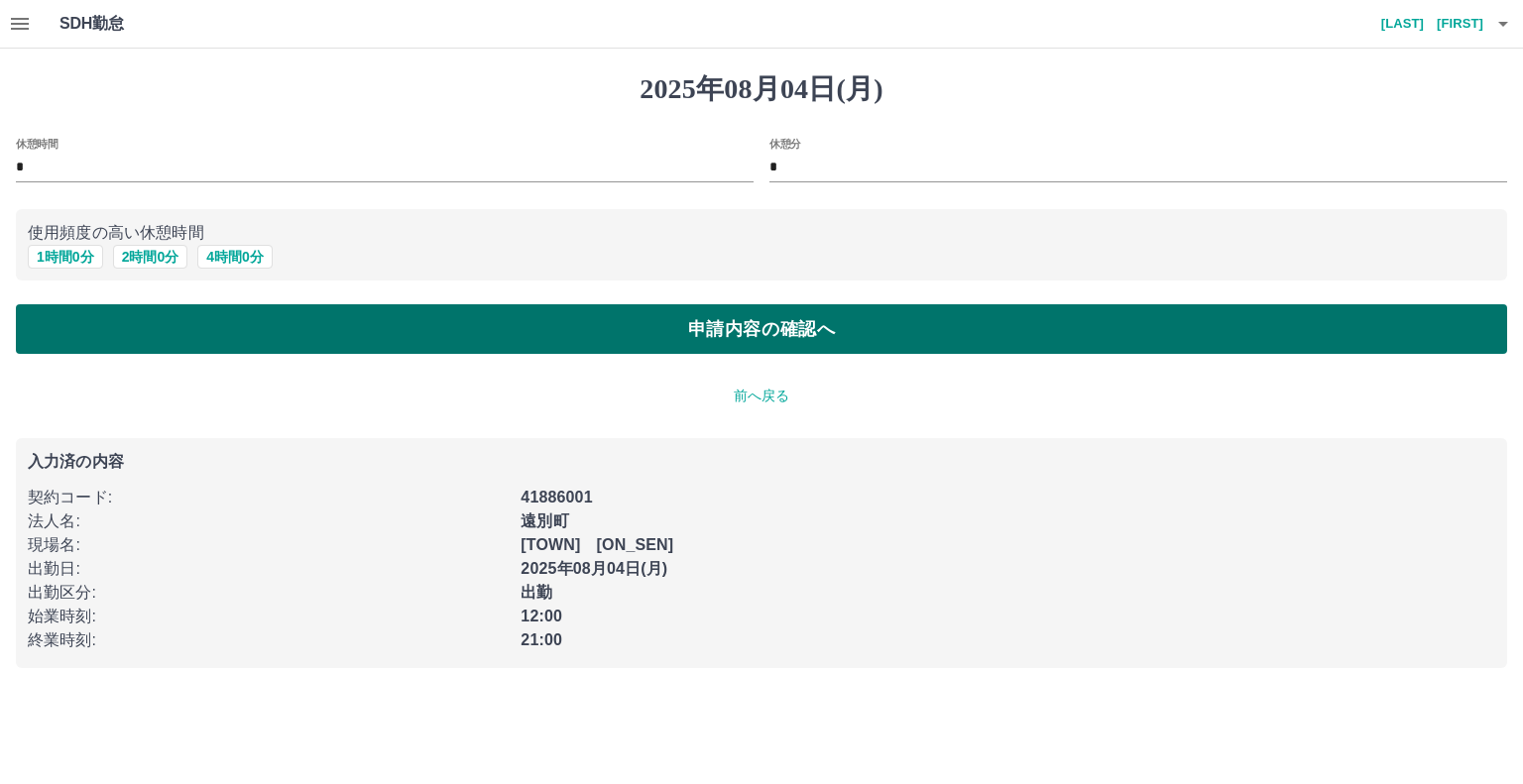 click on "申請内容の確認へ" at bounding box center (762, 329) 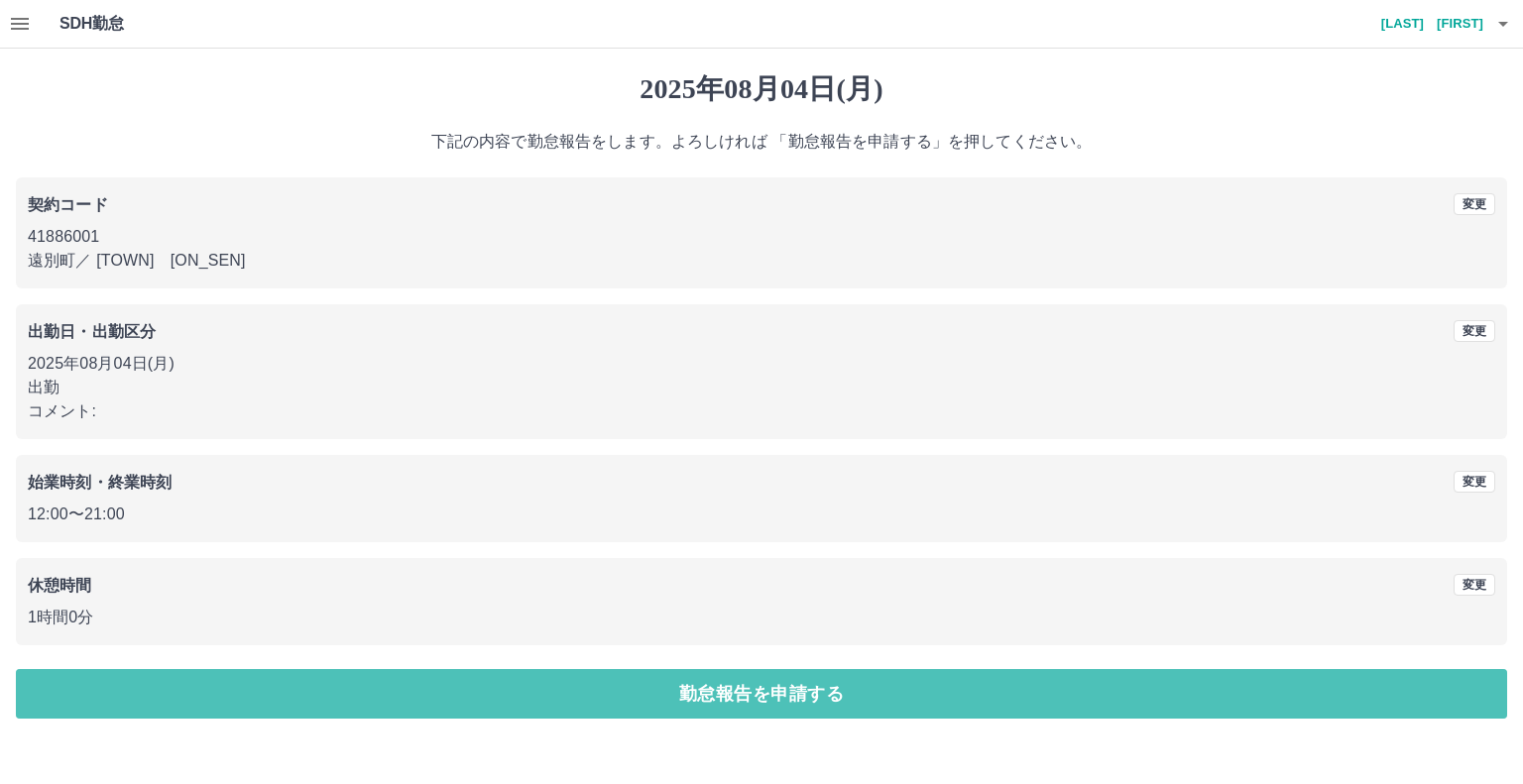 drag, startPoint x: 334, startPoint y: 681, endPoint x: 380, endPoint y: 675, distance: 46.389654 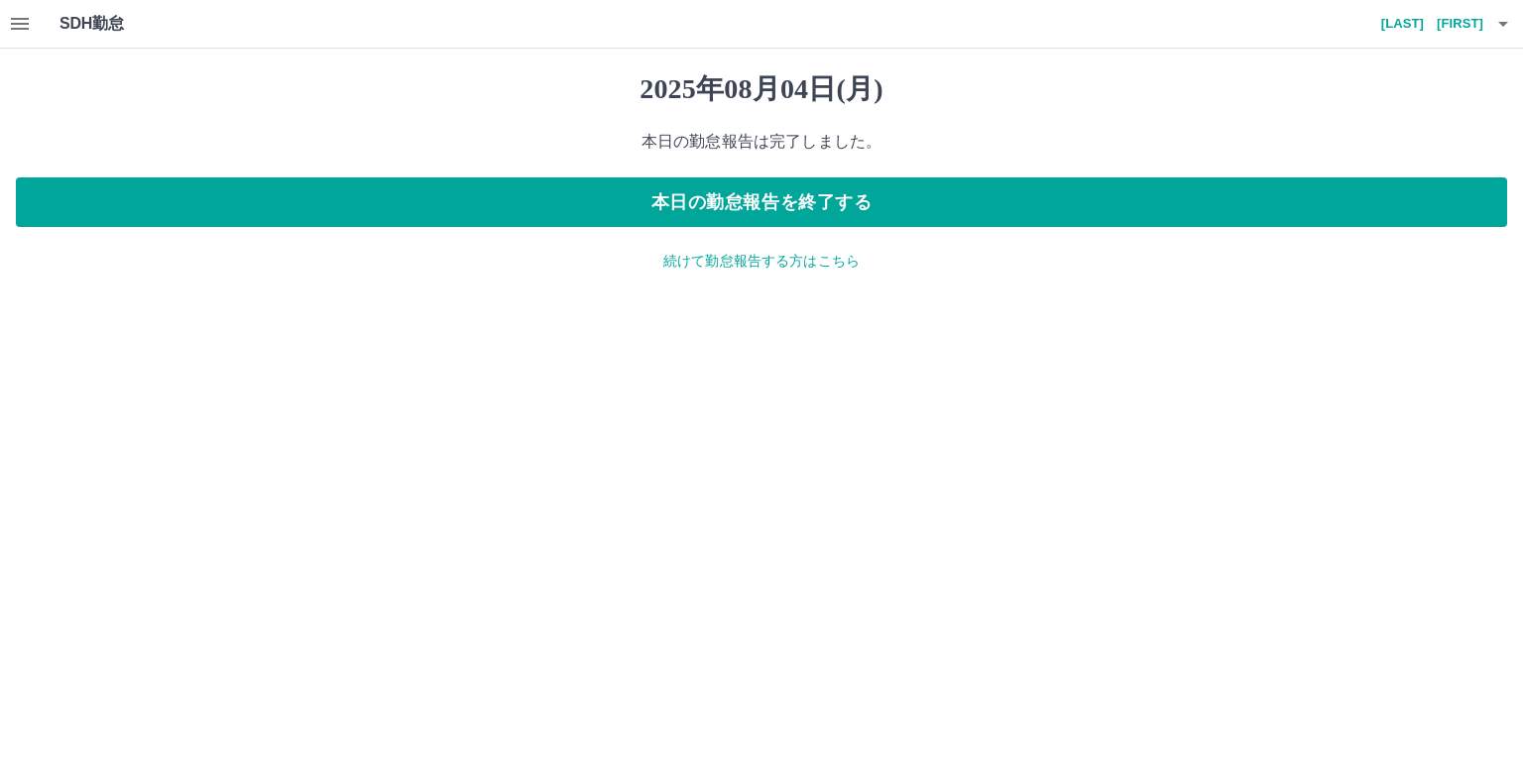 click 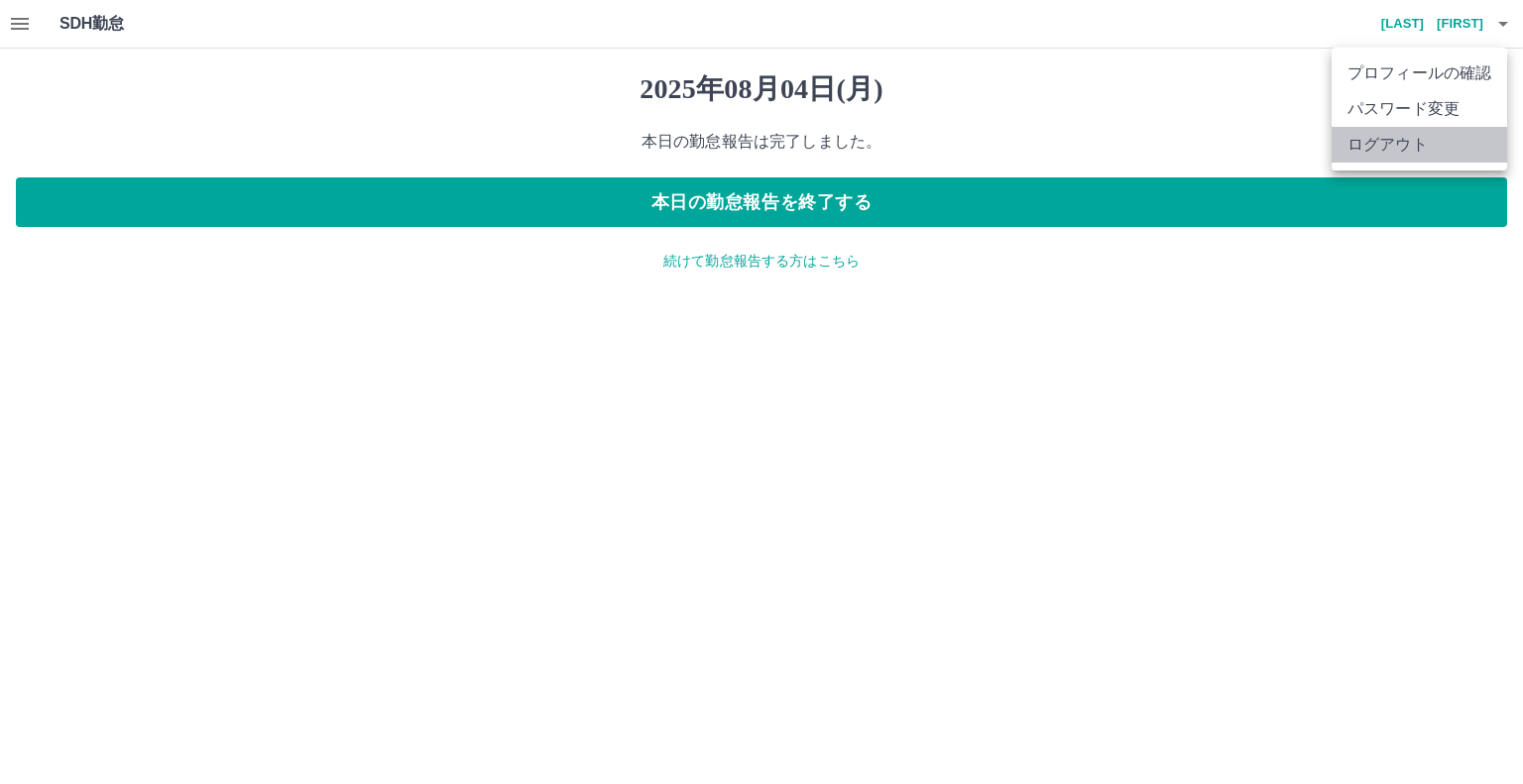 click on "ログアウト" at bounding box center [1419, 145] 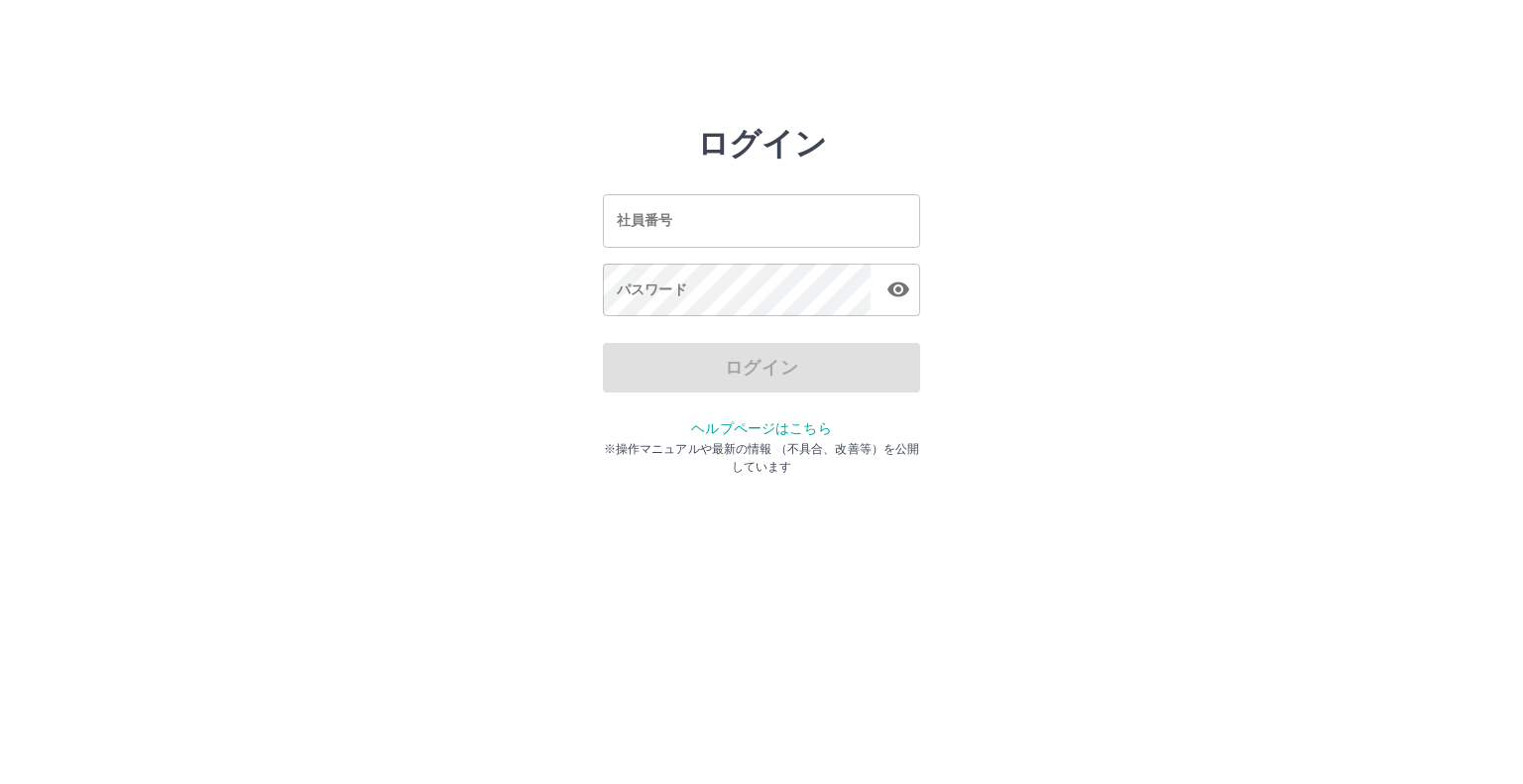 scroll, scrollTop: 0, scrollLeft: 0, axis: both 